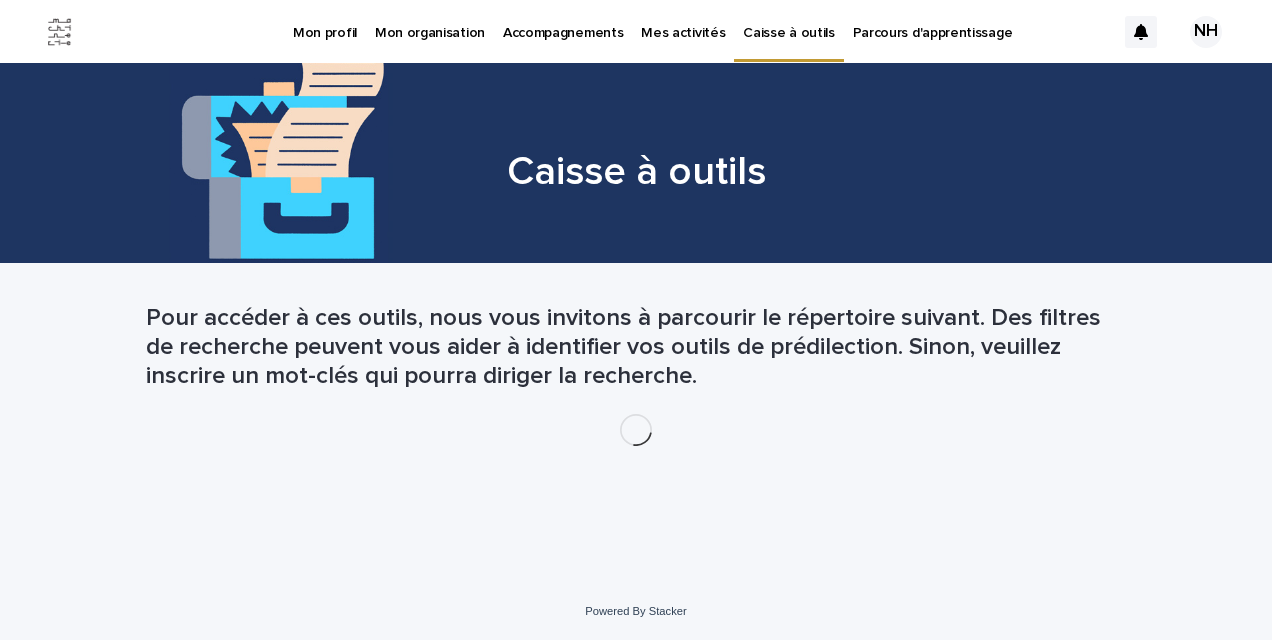 scroll, scrollTop: 0, scrollLeft: 0, axis: both 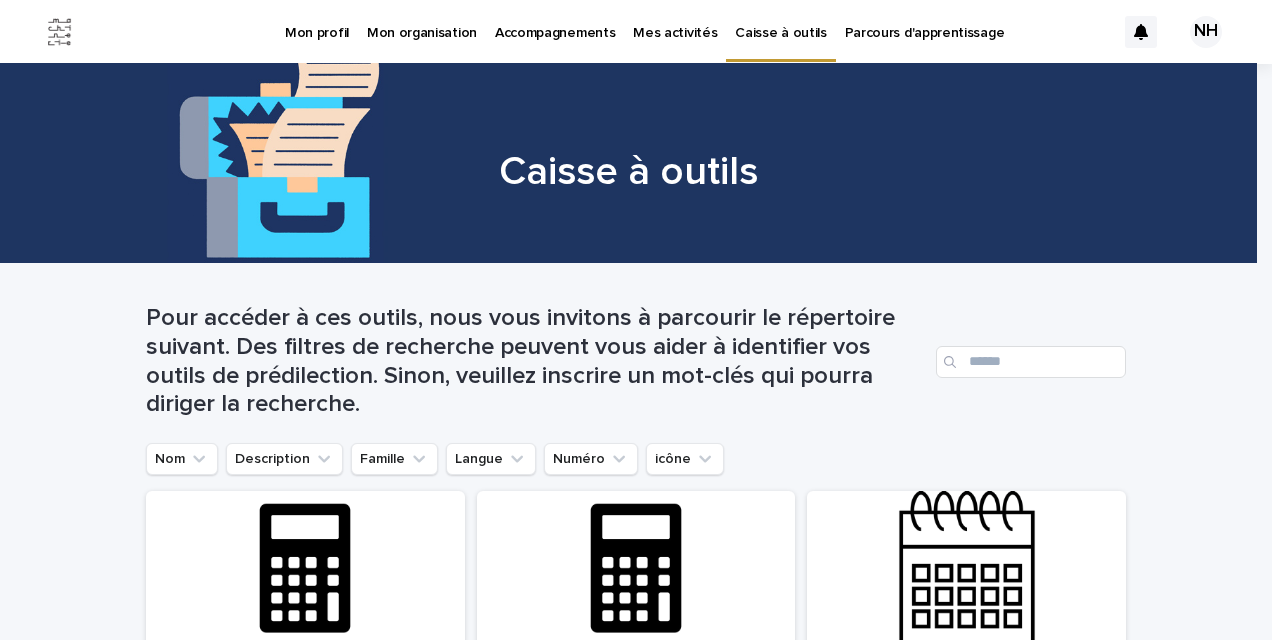click on "Caisse à outils" at bounding box center [780, 21] 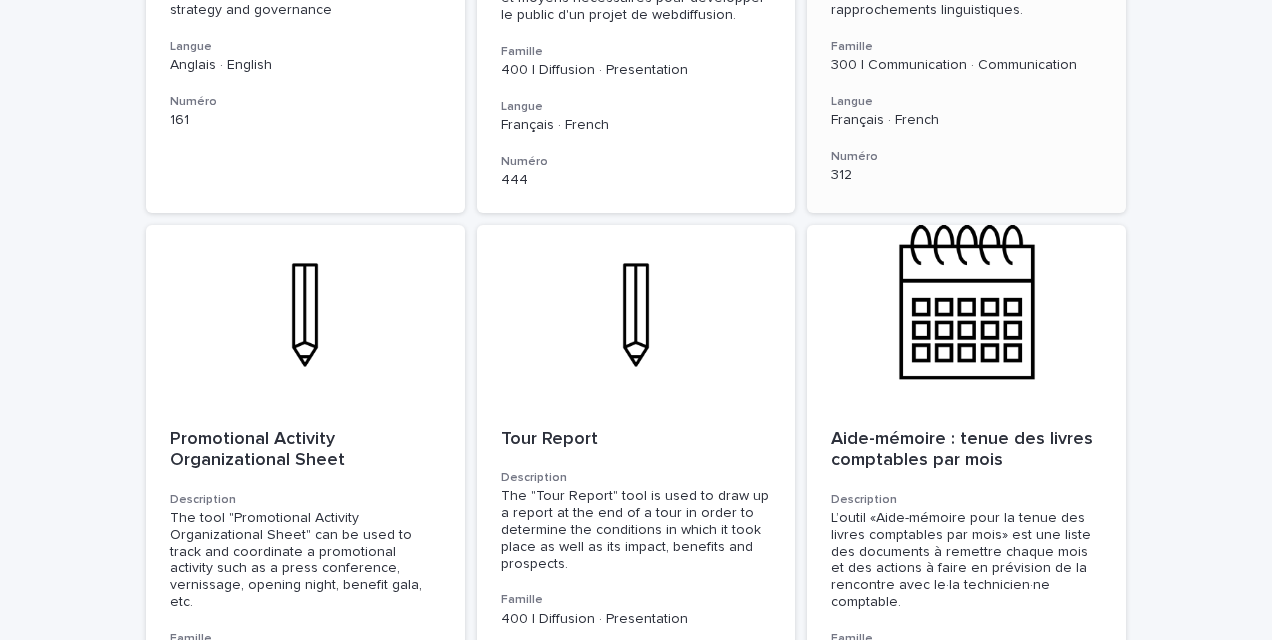 scroll, scrollTop: 1800, scrollLeft: 0, axis: vertical 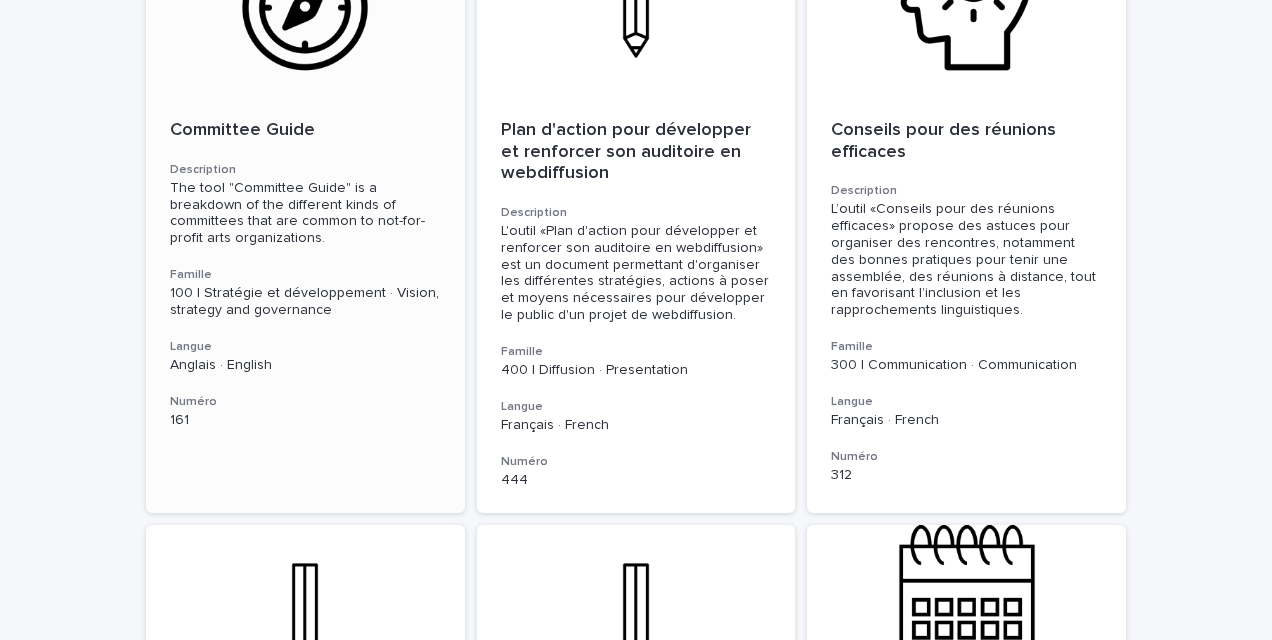 click on "The tool "Committee Guide" is a breakdown of the different kinds of committees that are common to not-for-profit arts organizations." at bounding box center [305, 213] 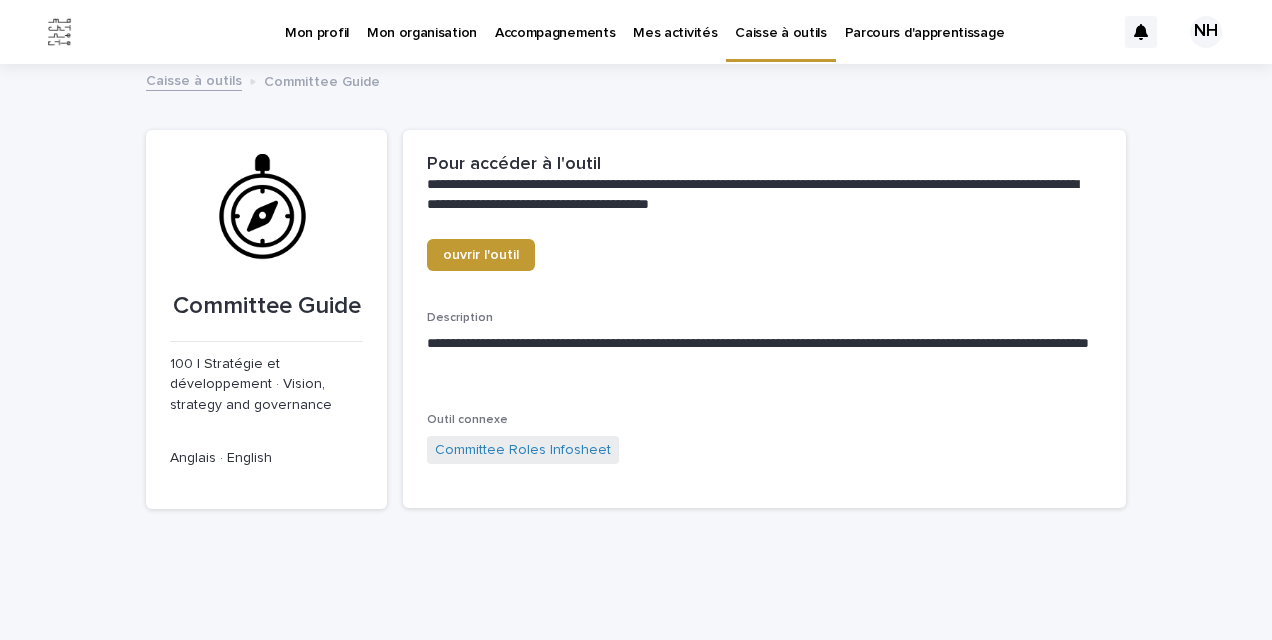 scroll, scrollTop: 40, scrollLeft: 0, axis: vertical 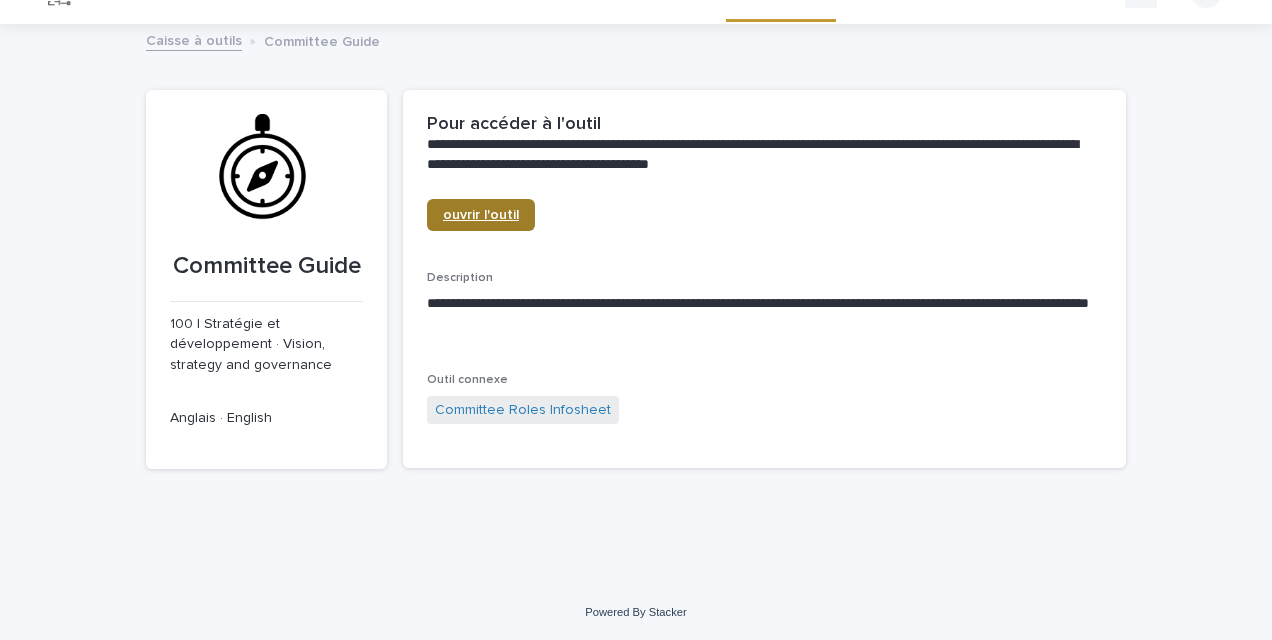 click on "ouvrir l'outil" at bounding box center (481, 215) 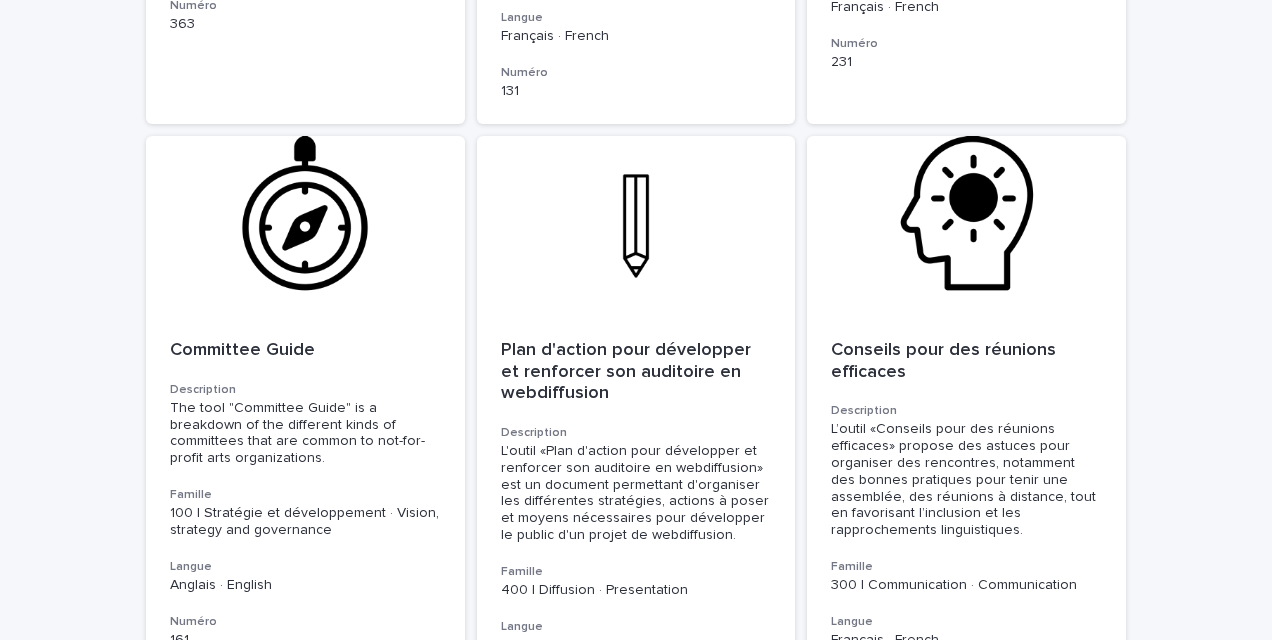 scroll, scrollTop: 1700, scrollLeft: 0, axis: vertical 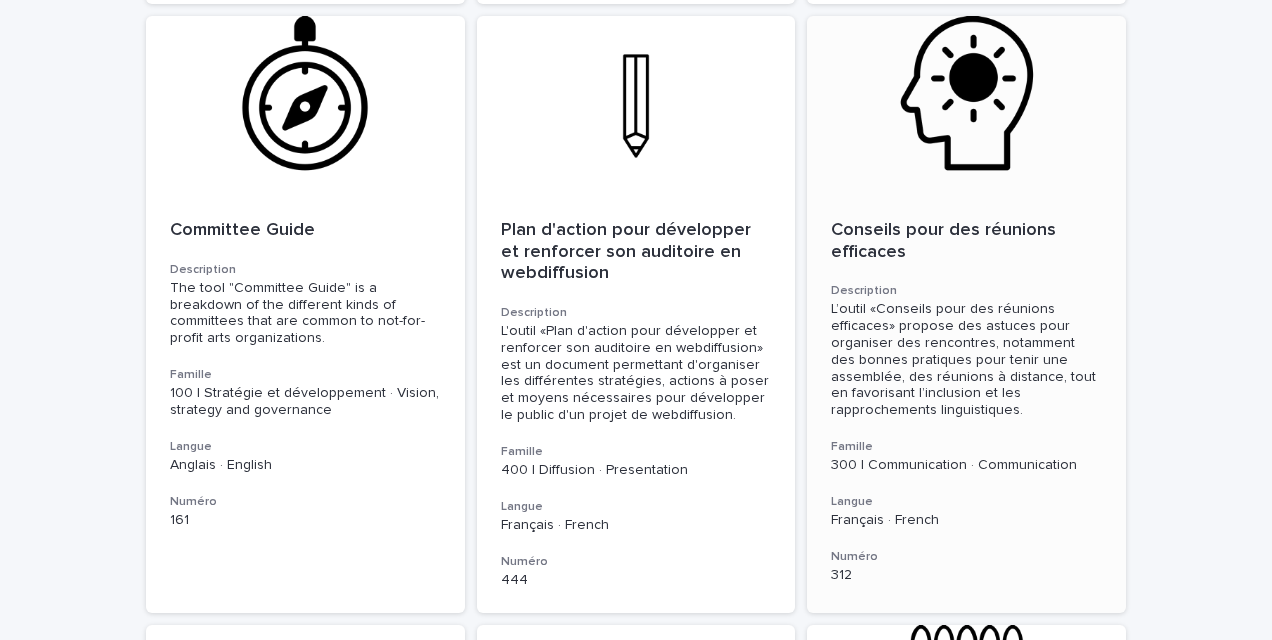 click on "Conseils pour des réunions efficaces Description L’outil «Conseils pour des réunions efficaces» propose des astuces pour organiser des rencontres, notamment des bonnes pratiques pour tenir une assemblée, des réunions à distance, tout en favorisant l’inclusion et les rapprochements linguistiques.
Famille 300 | Communication · Communication Langue Français · French Numéro 312" at bounding box center [966, 402] 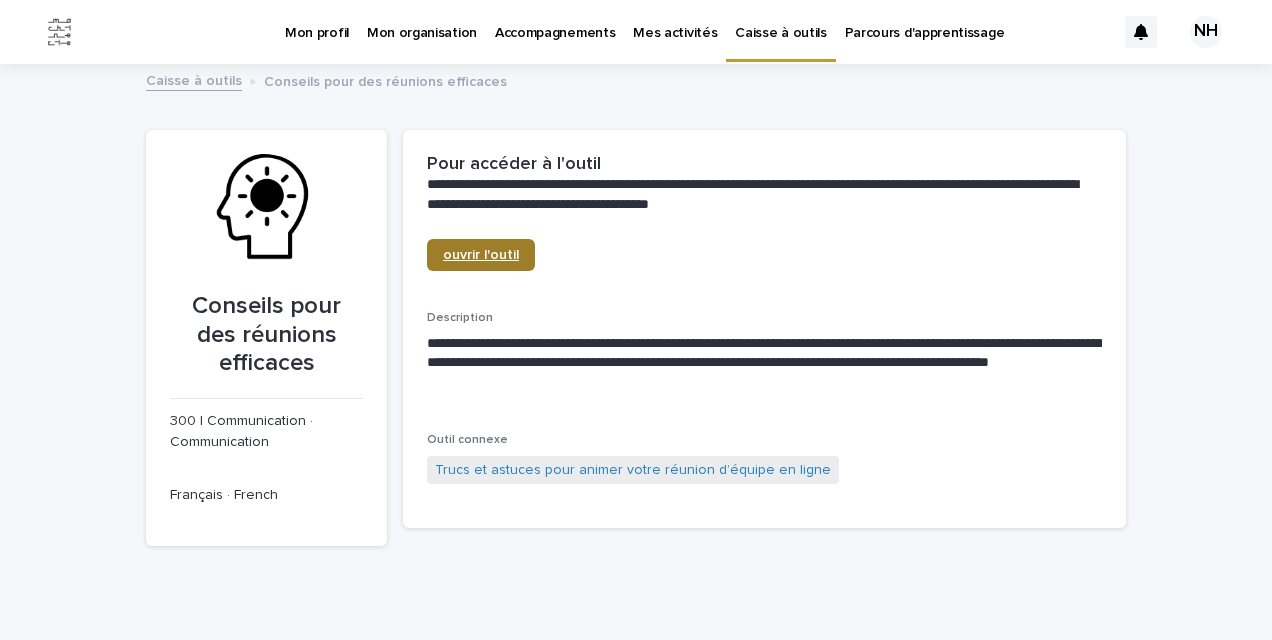 click on "ouvrir l'outil" at bounding box center [481, 255] 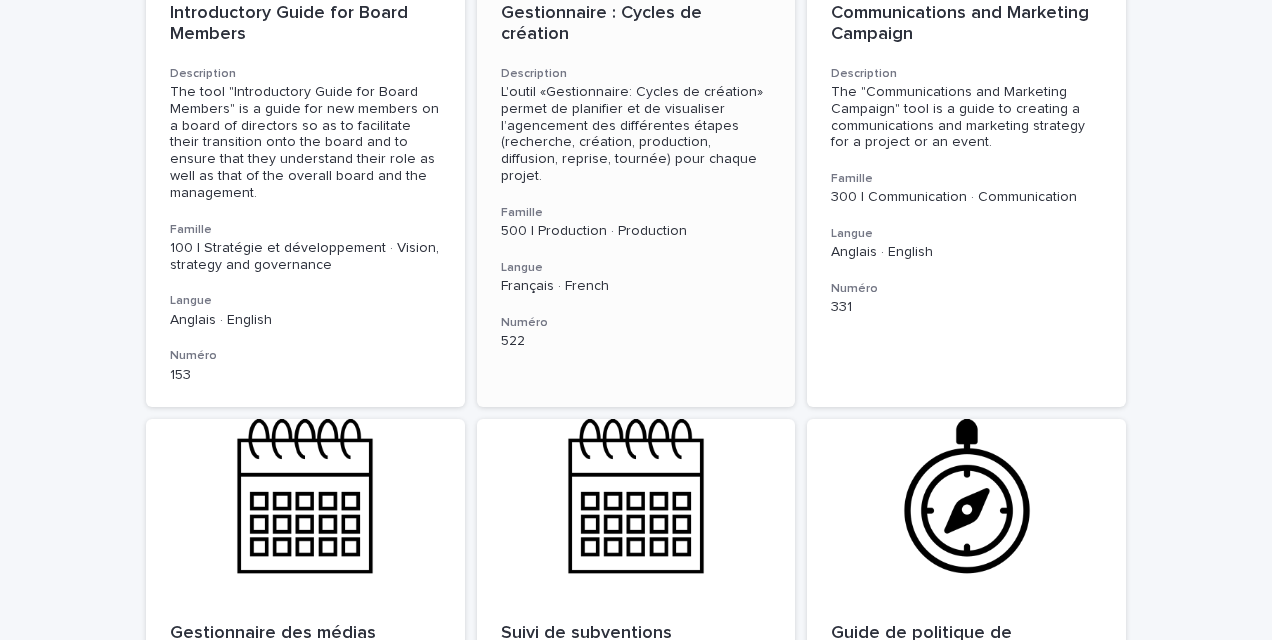scroll, scrollTop: 4300, scrollLeft: 0, axis: vertical 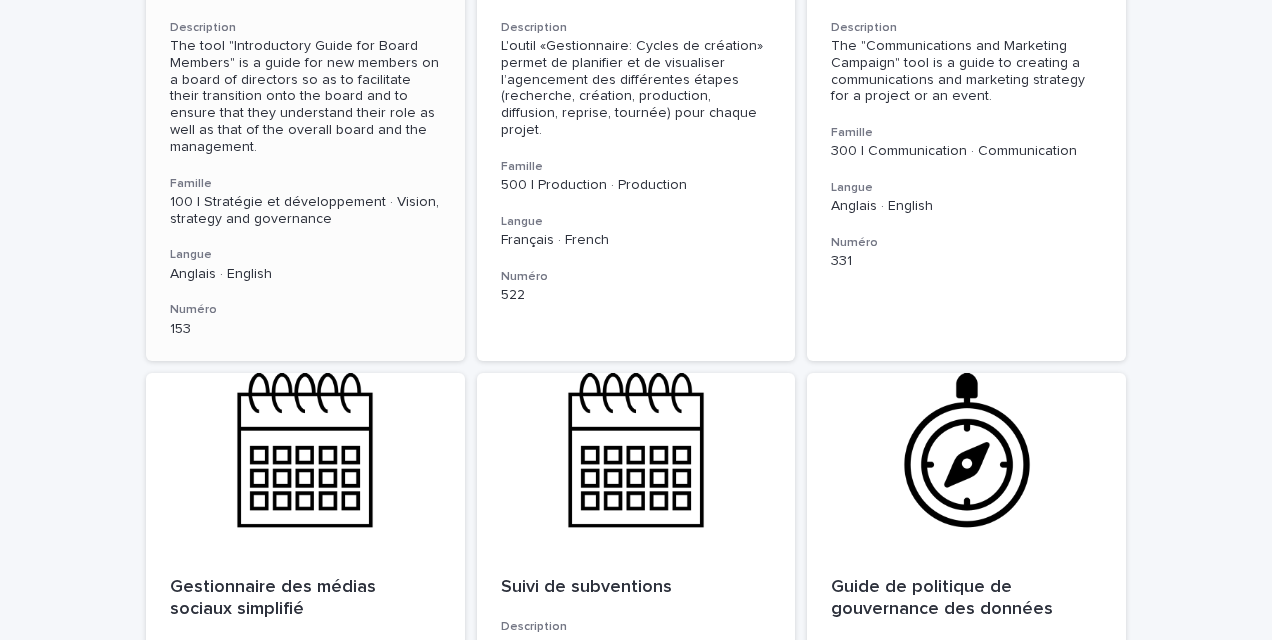 click on "Introductory Guide for Board Members Description The tool "Introductory Guide for Board Members" is a guide for new members on a board of directors so as to facilitate their transition onto the board and to ensure that they understand their role as well as that of the overall board and the management.
Famille 100 | Stratégie et développement · Vision, strategy and governance  Langue Anglais · English Numéro [NUMBER]" at bounding box center [305, 147] 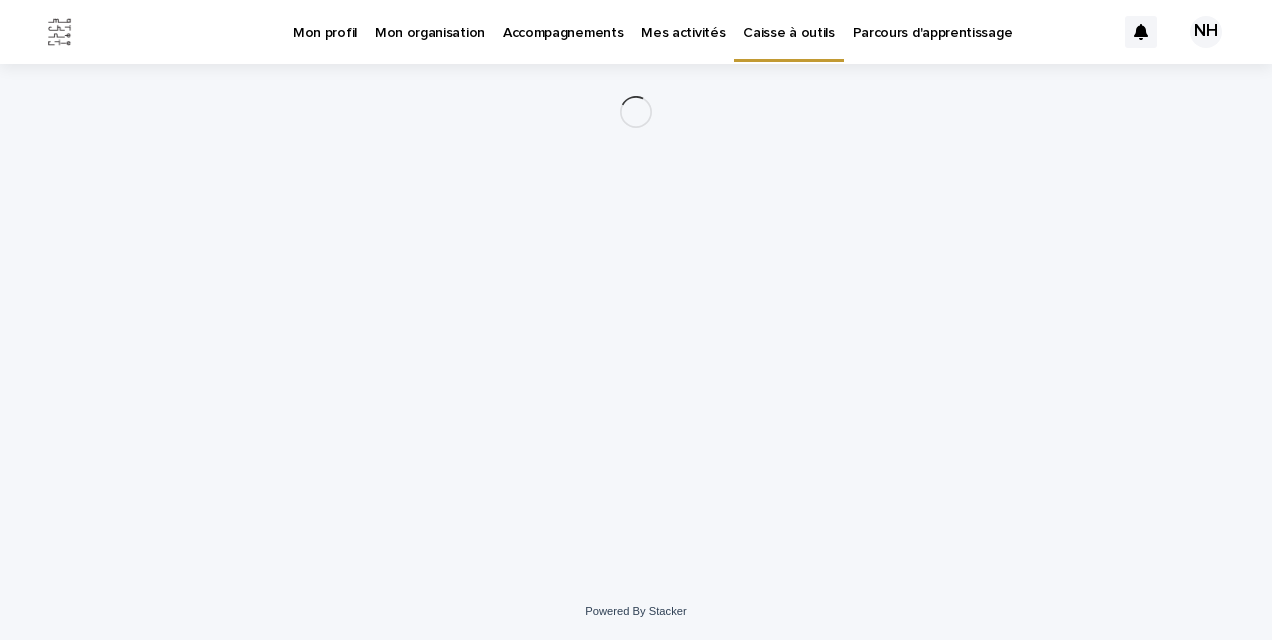 scroll, scrollTop: 0, scrollLeft: 0, axis: both 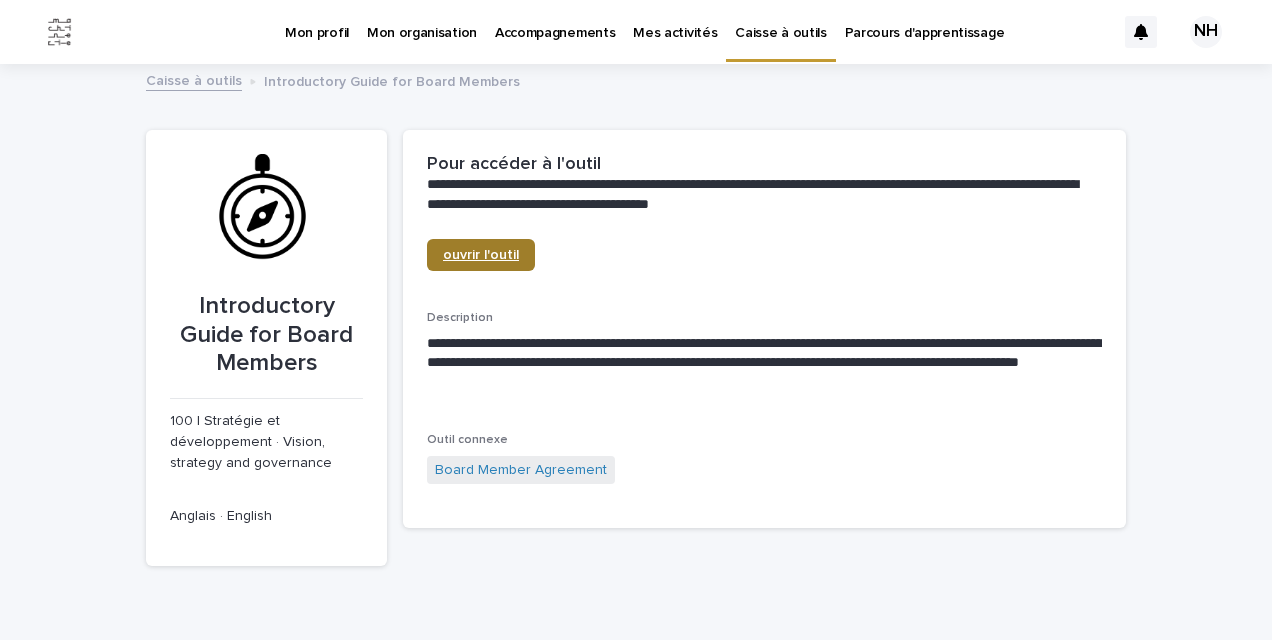 click on "ouvrir l'outil" at bounding box center [481, 255] 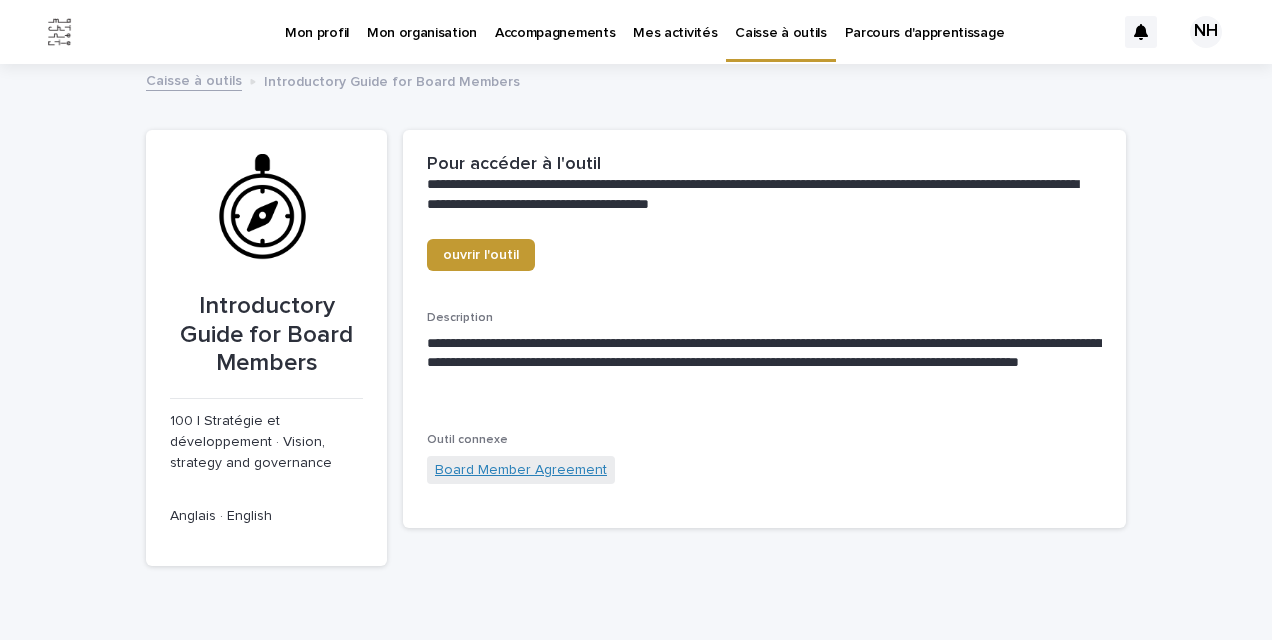 click on "Board Member Agreement" at bounding box center [521, 470] 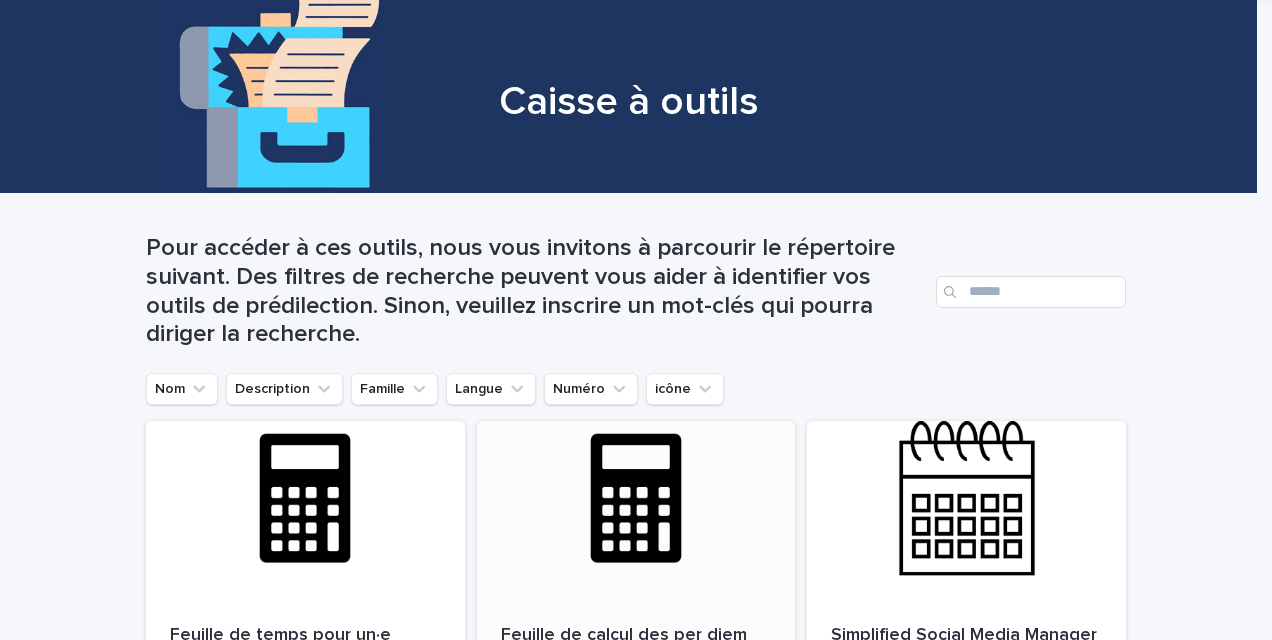 scroll, scrollTop: 100, scrollLeft: 0, axis: vertical 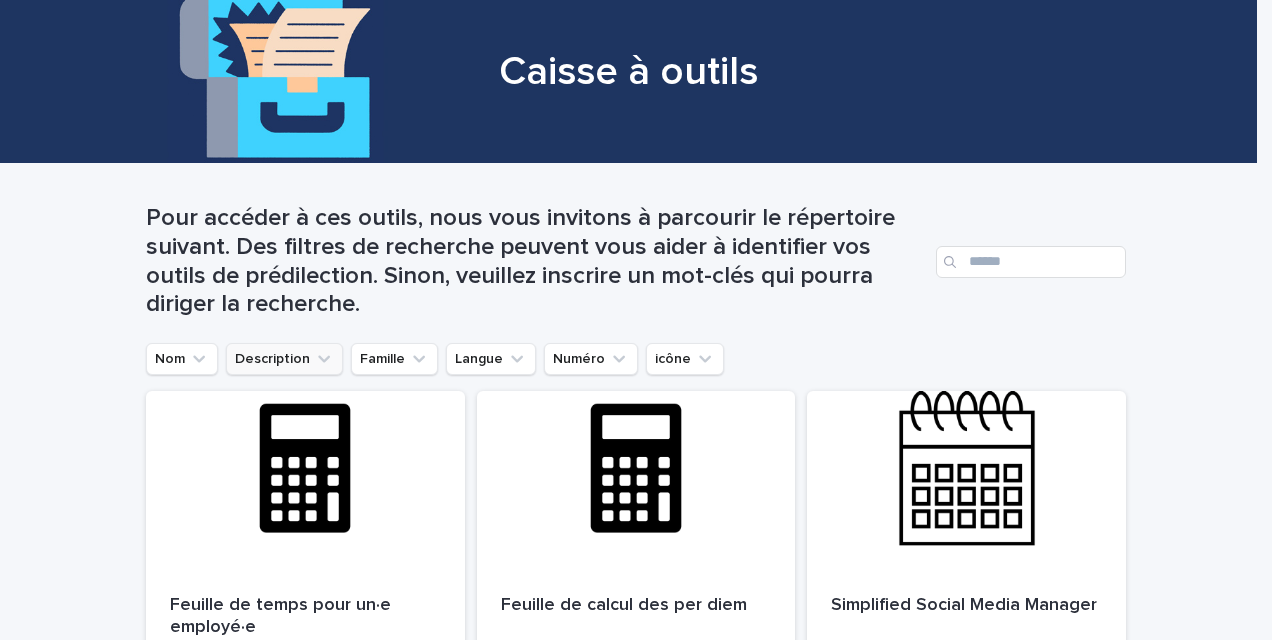 click 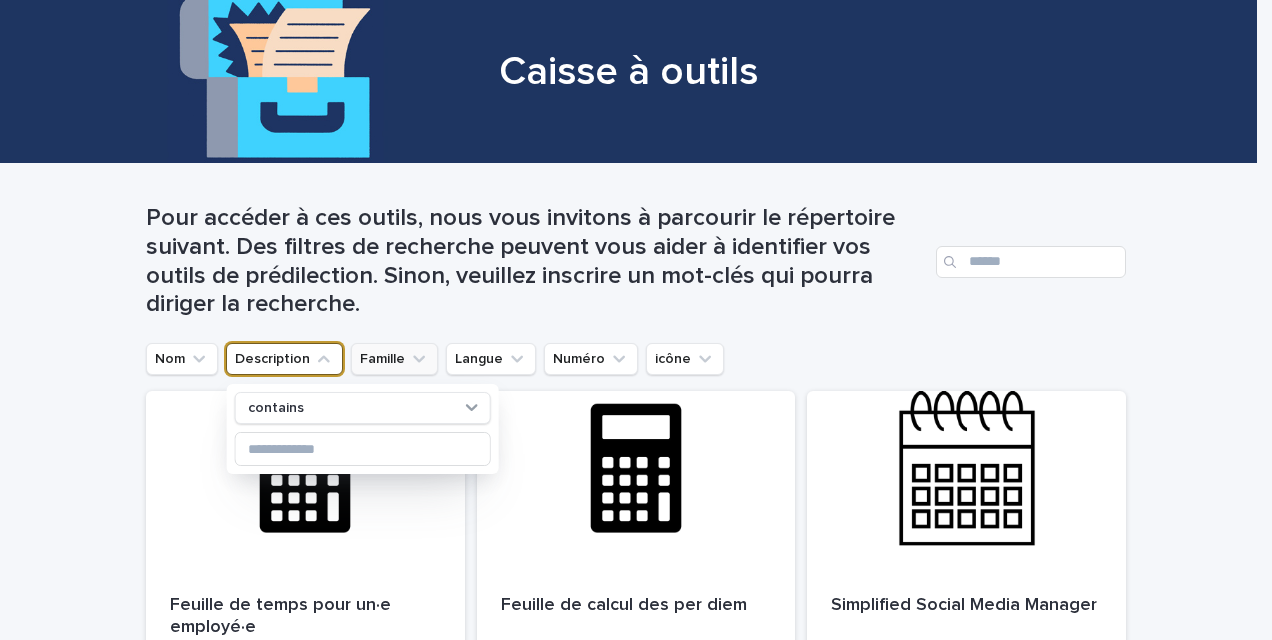 click 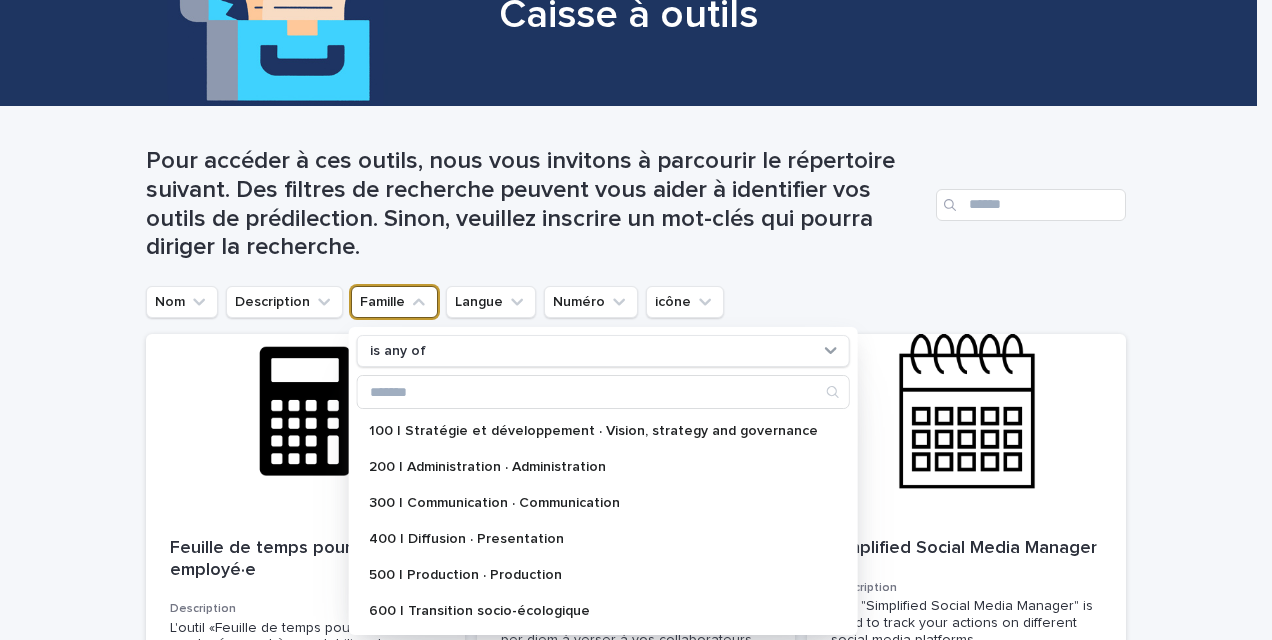 scroll, scrollTop: 200, scrollLeft: 0, axis: vertical 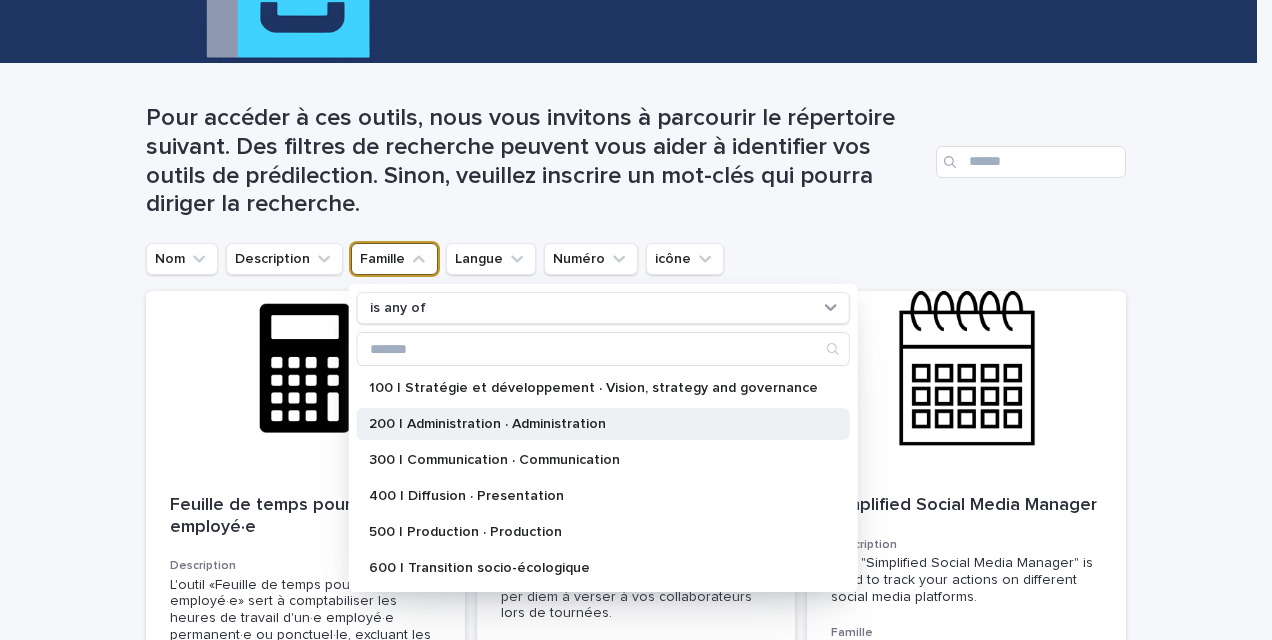 click on "200 | Administration · Administration" at bounding box center (593, 424) 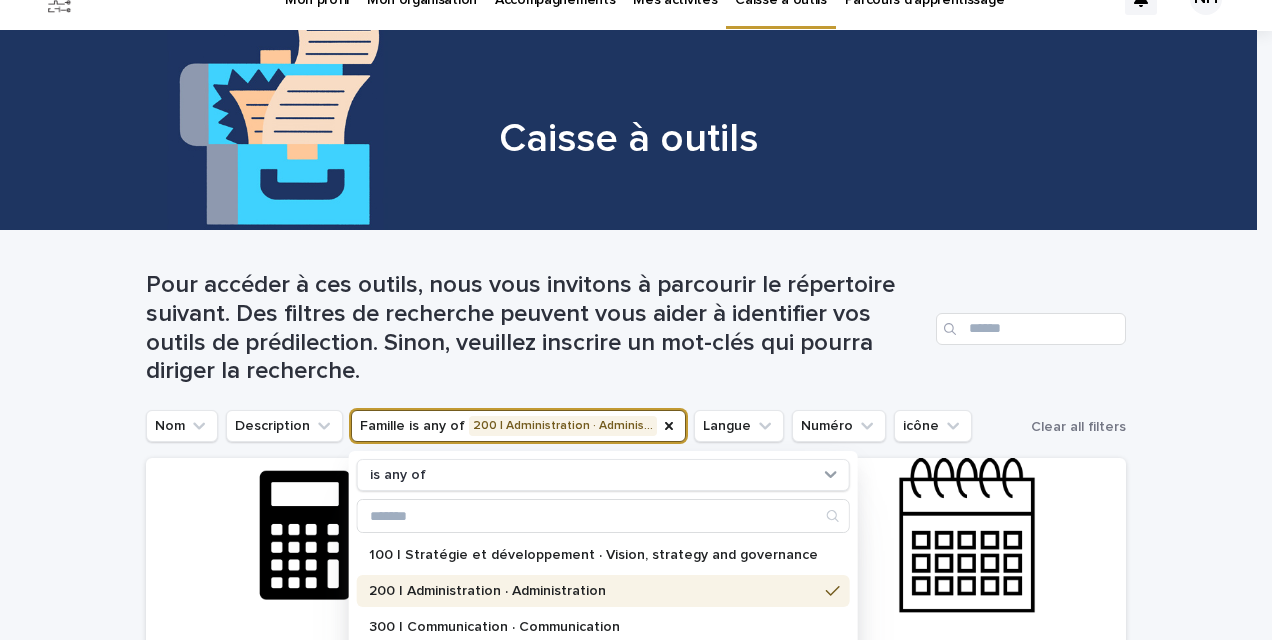 scroll, scrollTop: 0, scrollLeft: 0, axis: both 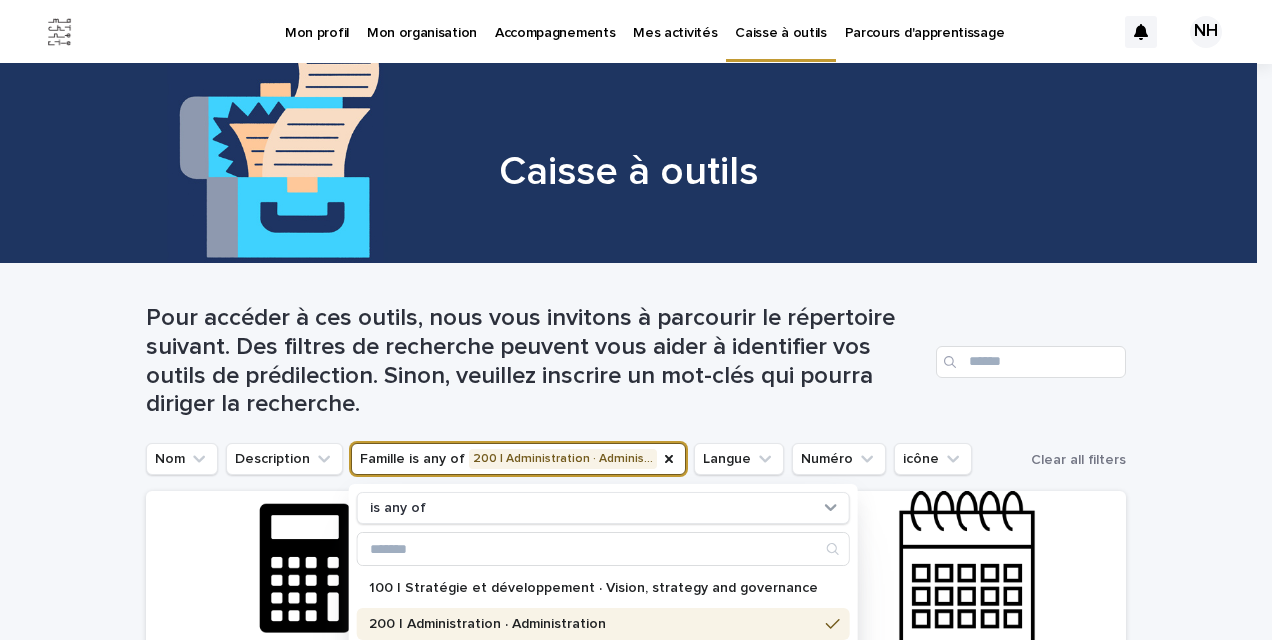 click on "Mes activités" at bounding box center [675, 21] 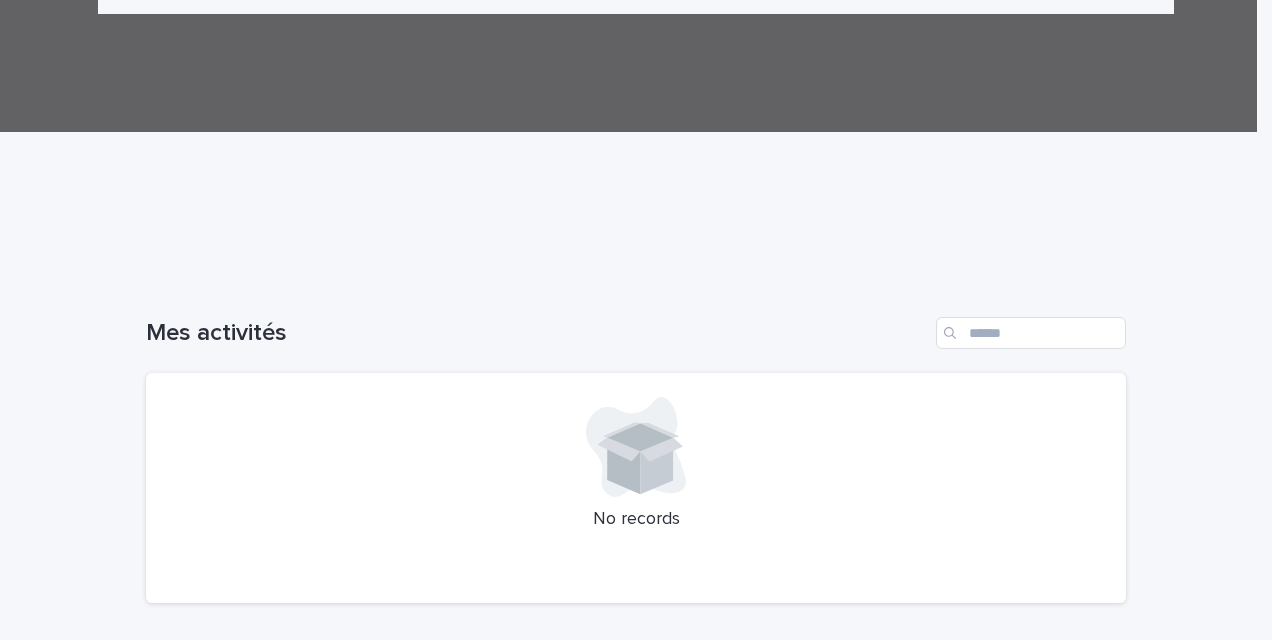 scroll, scrollTop: 0, scrollLeft: 0, axis: both 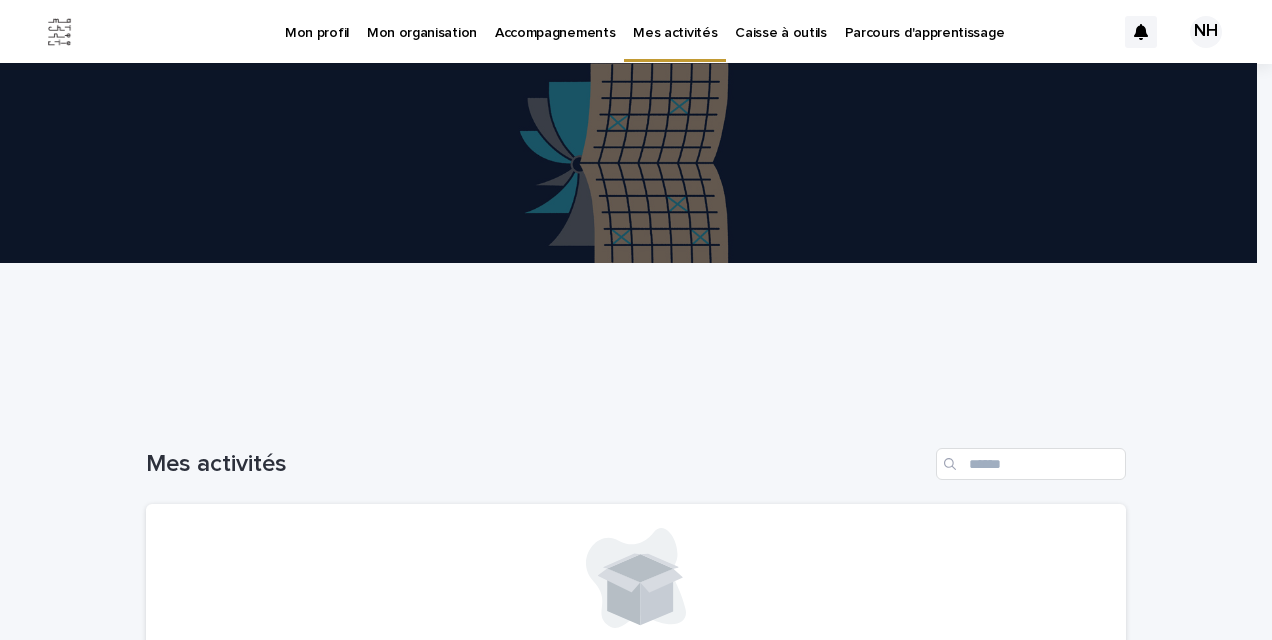 click on "Caisse à outils" at bounding box center (780, 21) 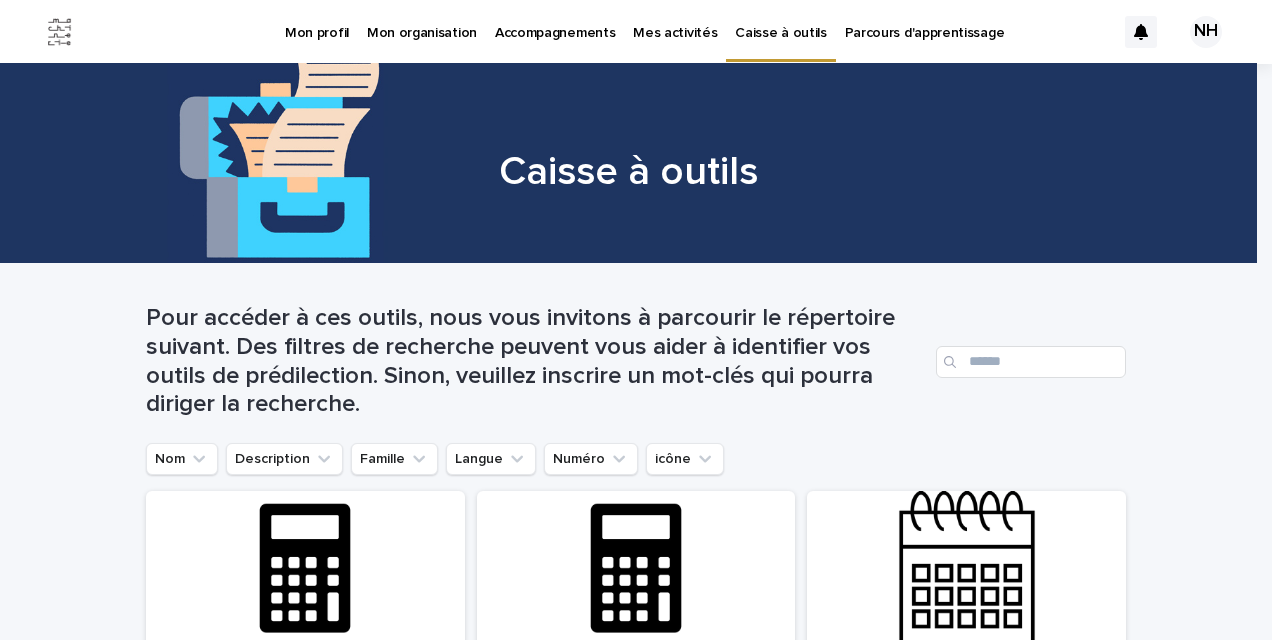 click on "Mon profil" at bounding box center [317, 21] 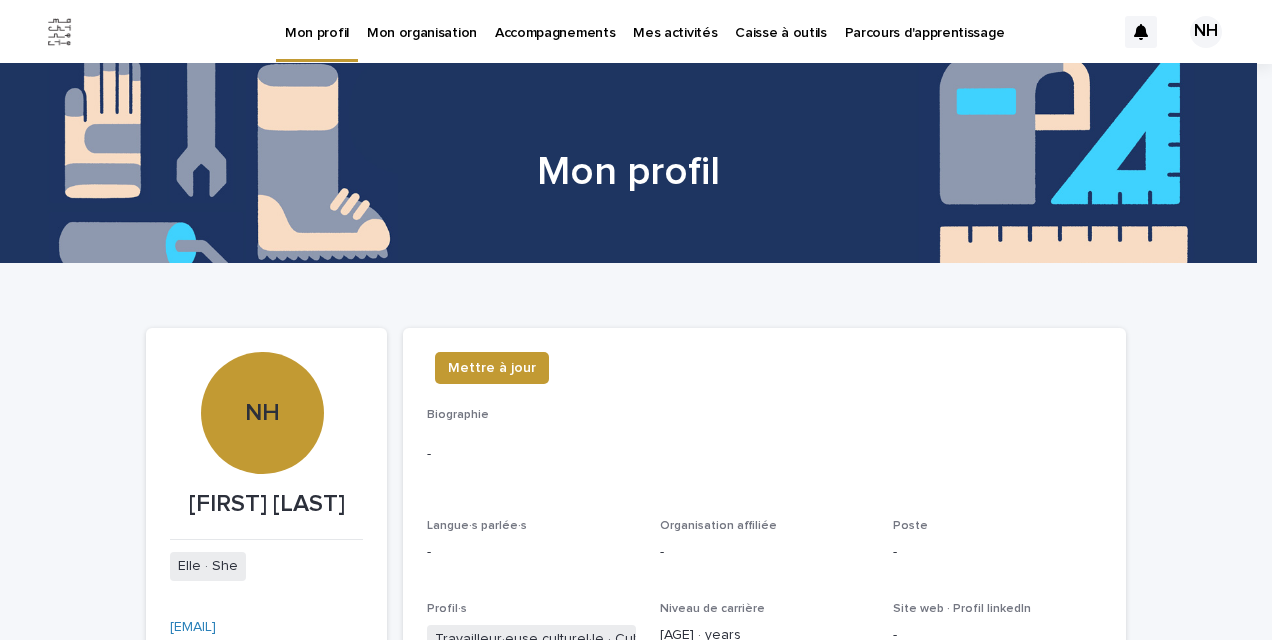 click on "Mon organisation" at bounding box center (422, 21) 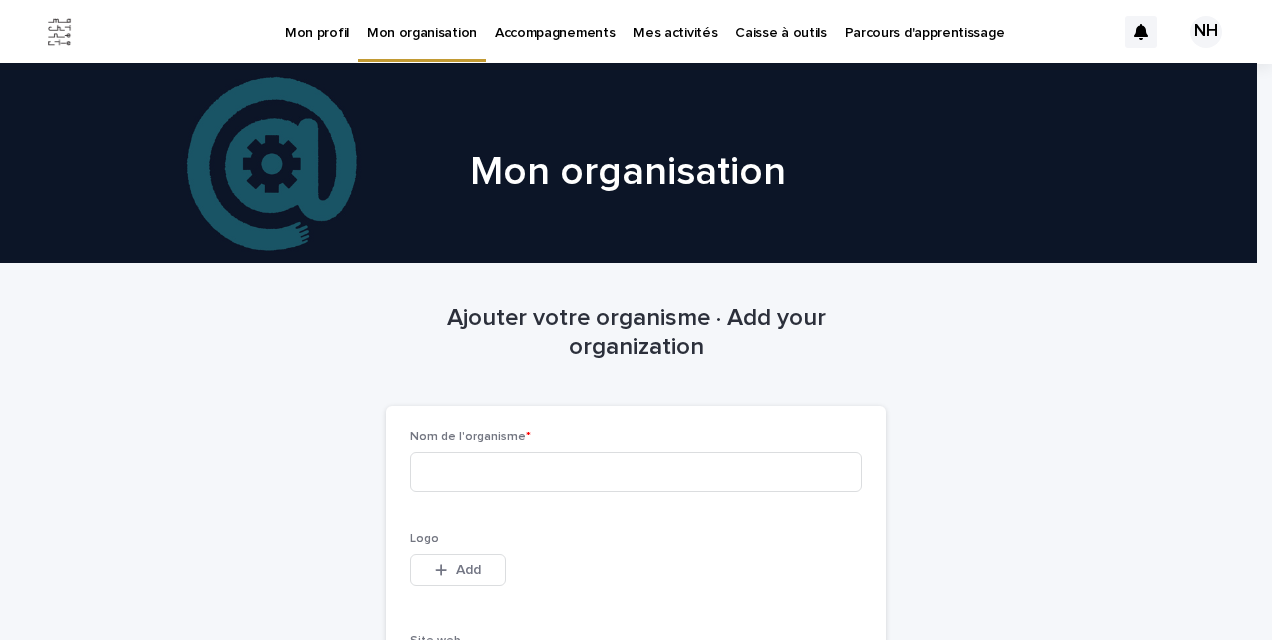 click on "Parcours d'apprentissage" at bounding box center [925, 21] 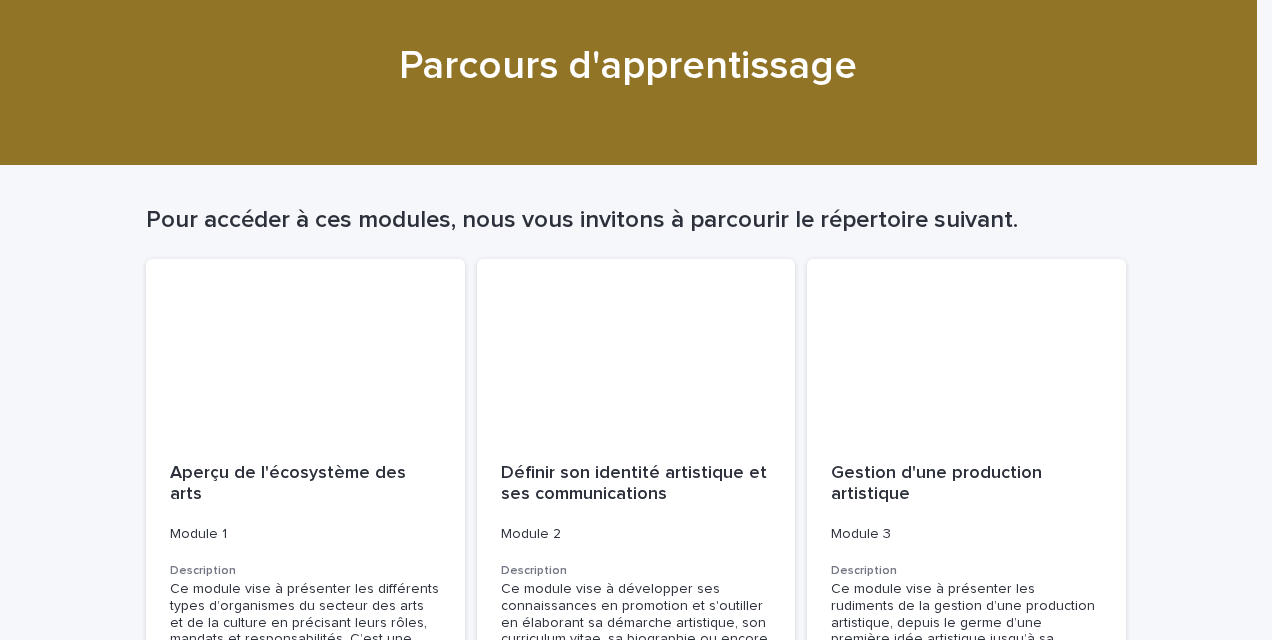 scroll, scrollTop: 0, scrollLeft: 0, axis: both 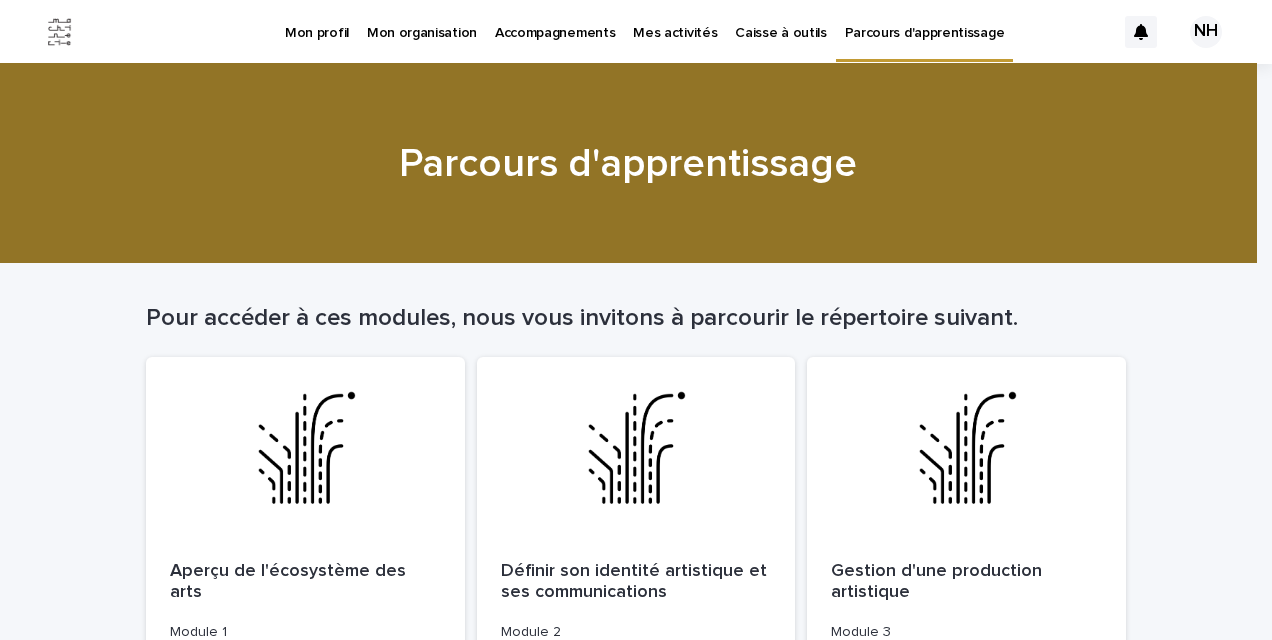 click on "Caisse à outils" at bounding box center [780, 21] 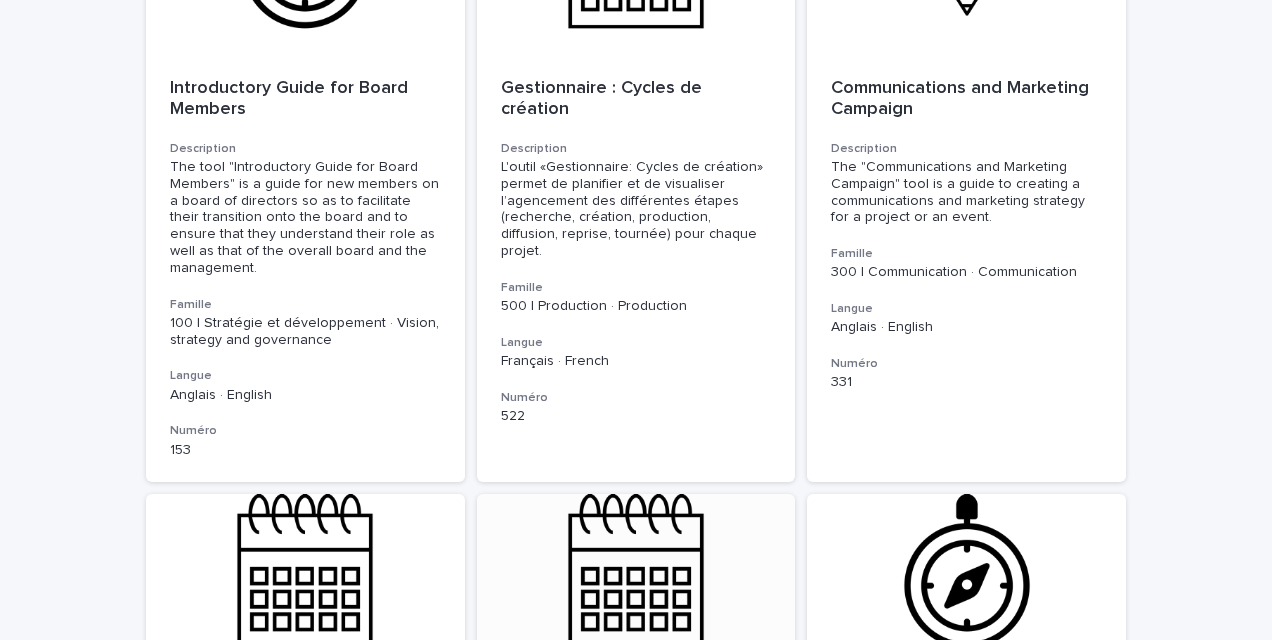 scroll, scrollTop: 4400, scrollLeft: 0, axis: vertical 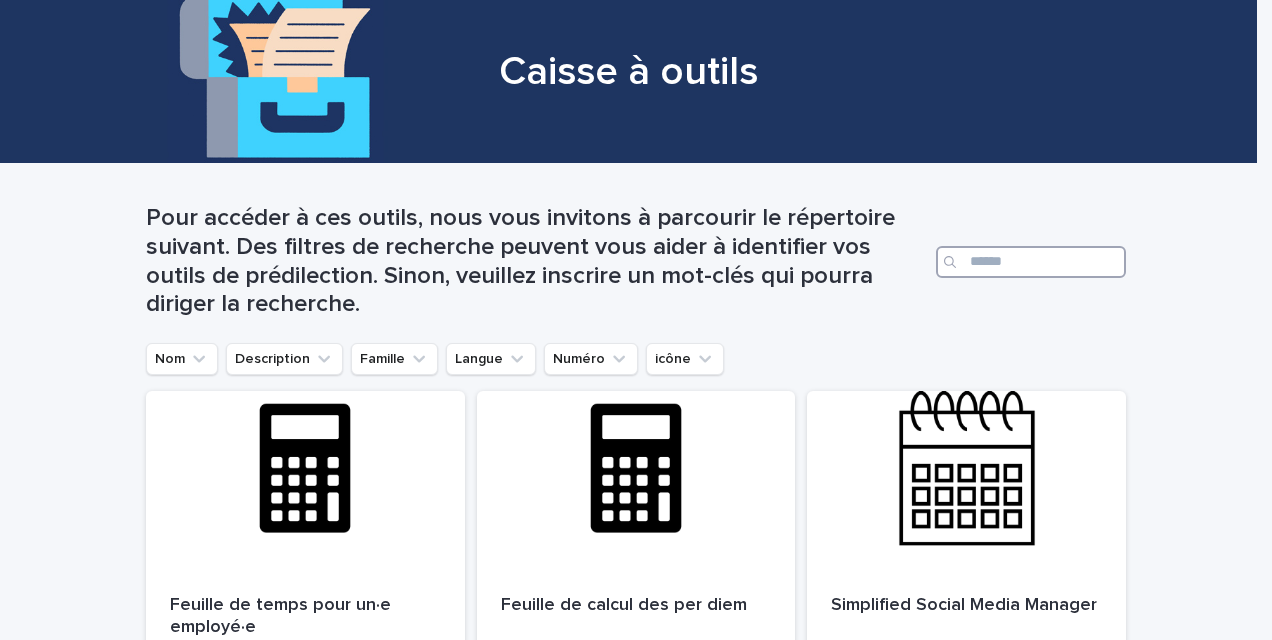 click at bounding box center (1031, 262) 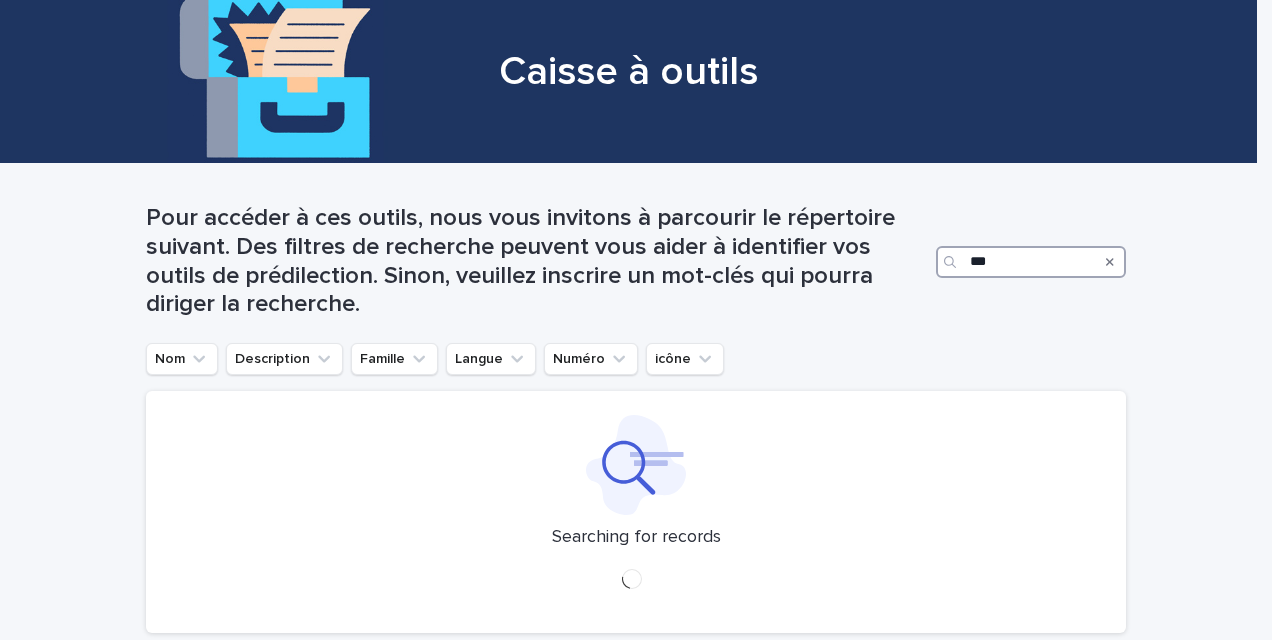 type on "***" 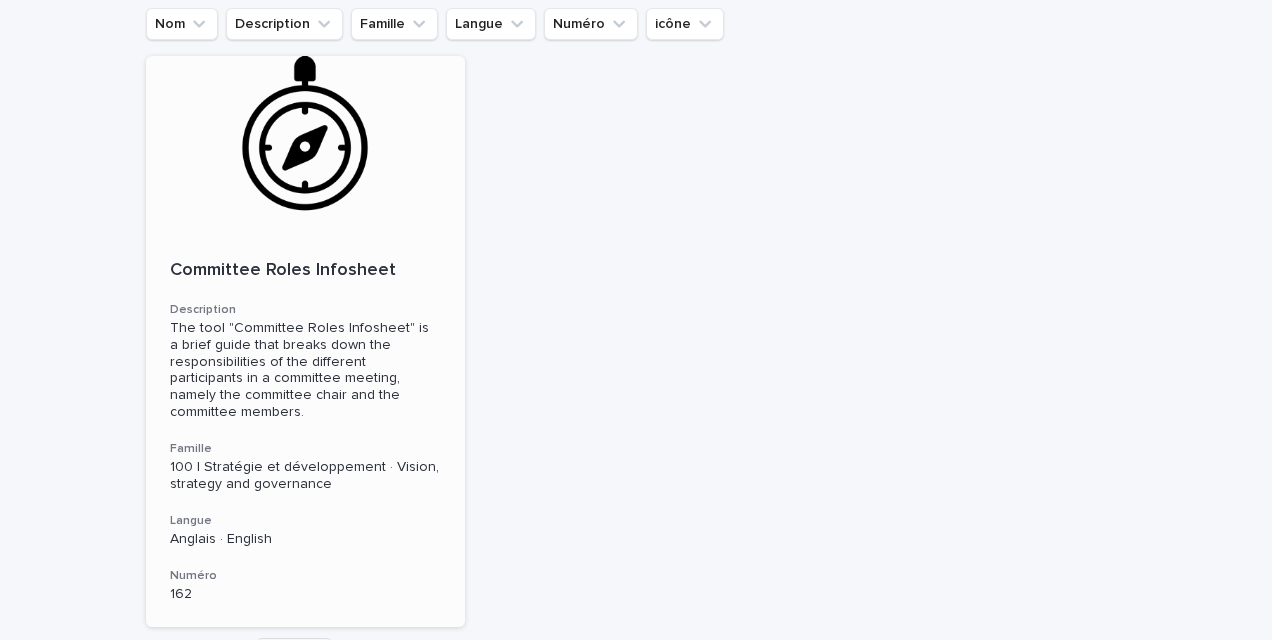 scroll, scrollTop: 600, scrollLeft: 0, axis: vertical 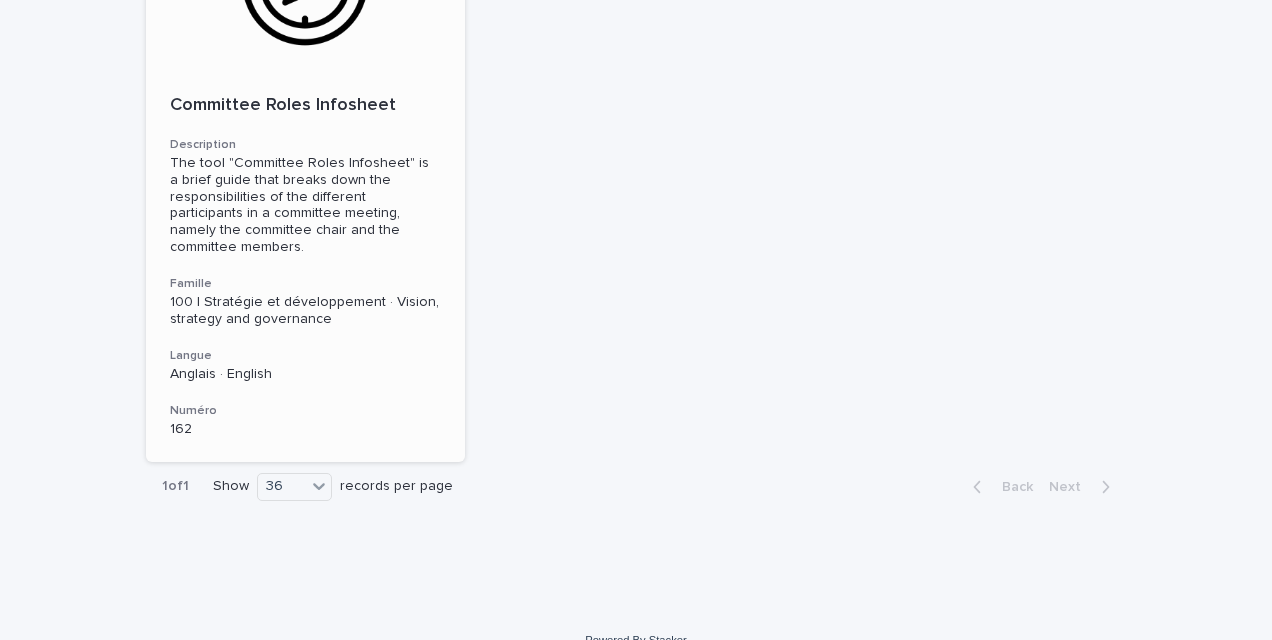 click on "Langue" at bounding box center (305, 356) 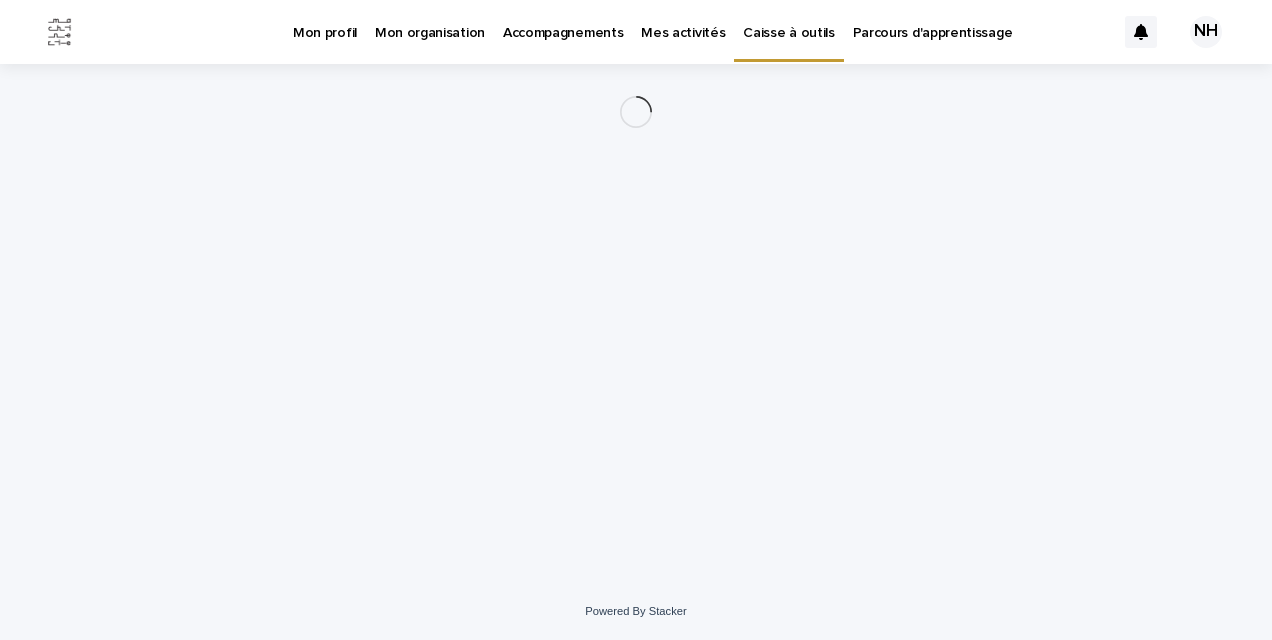 scroll, scrollTop: 0, scrollLeft: 0, axis: both 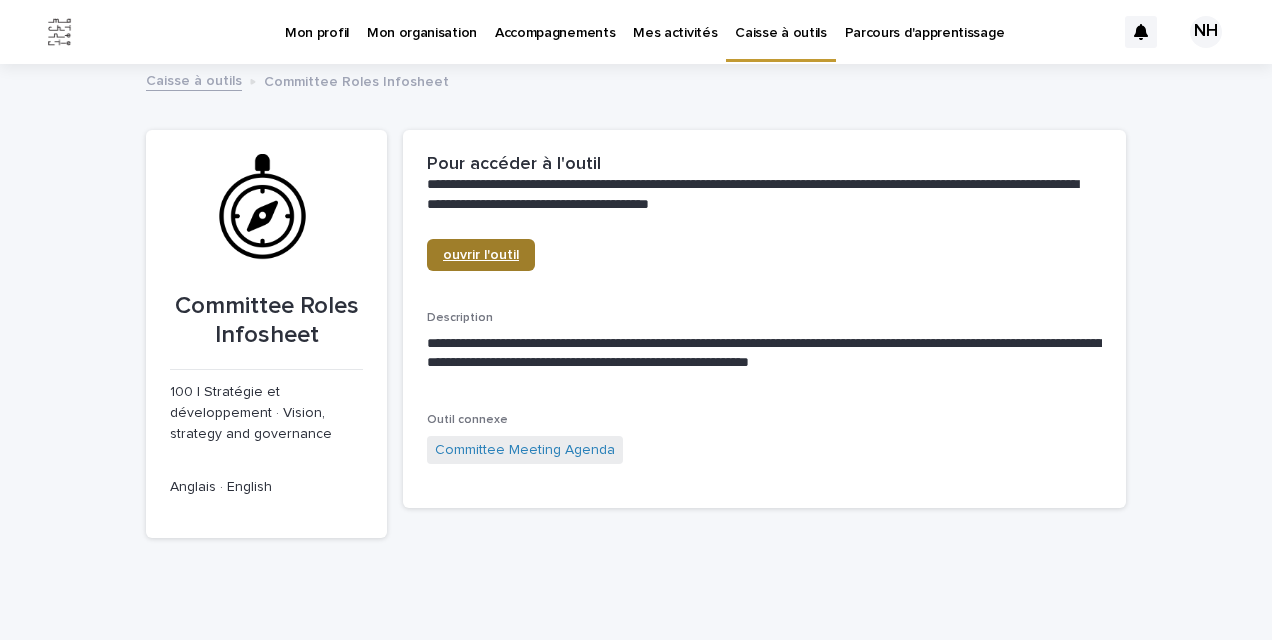click on "ouvrir l'outil" at bounding box center [481, 255] 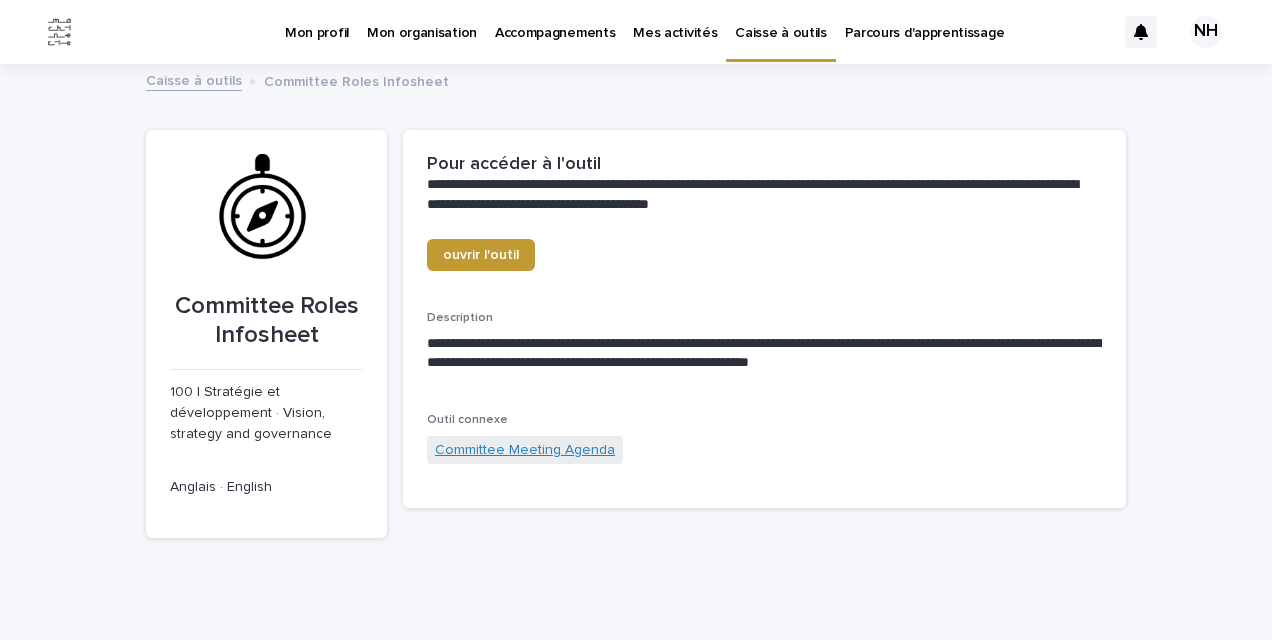 click on "Committee Meeting Agenda" at bounding box center (525, 450) 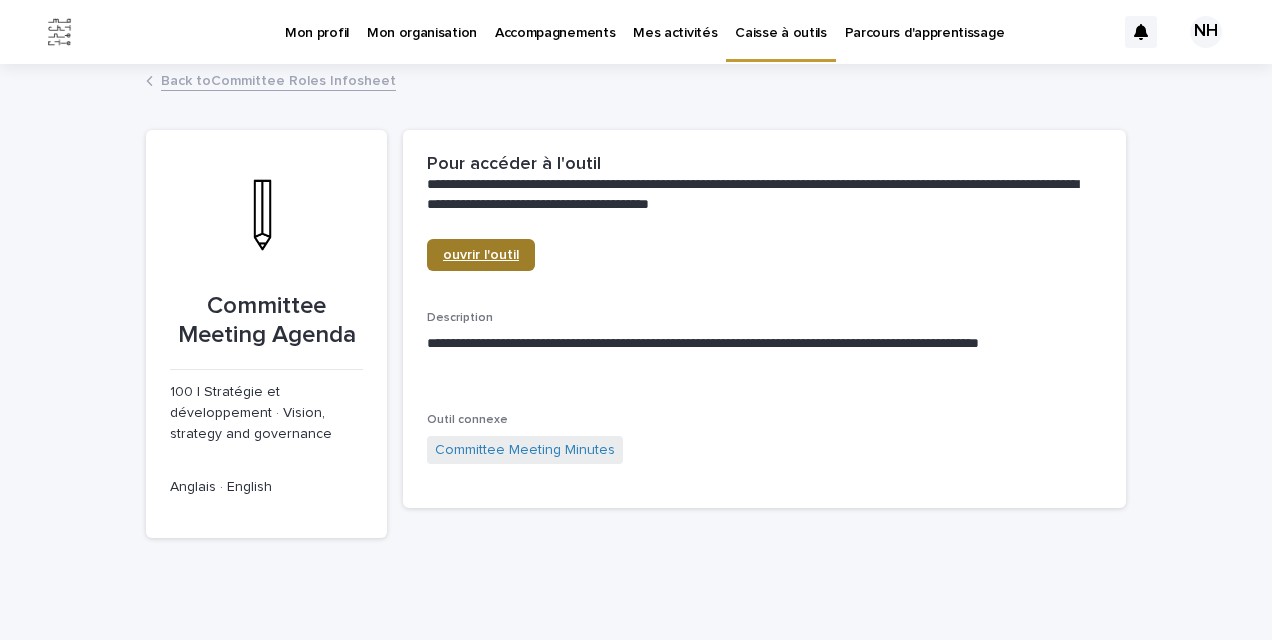 click on "ouvrir l'outil" at bounding box center [481, 255] 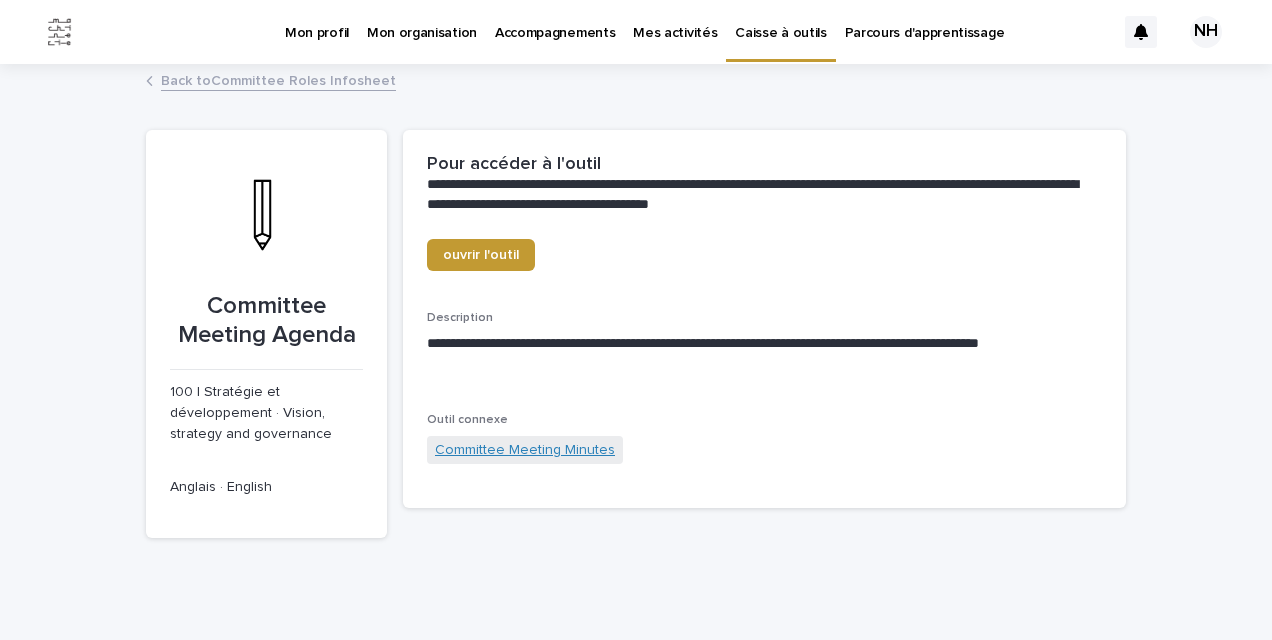 click on "Committee Meeting Minutes" at bounding box center (525, 450) 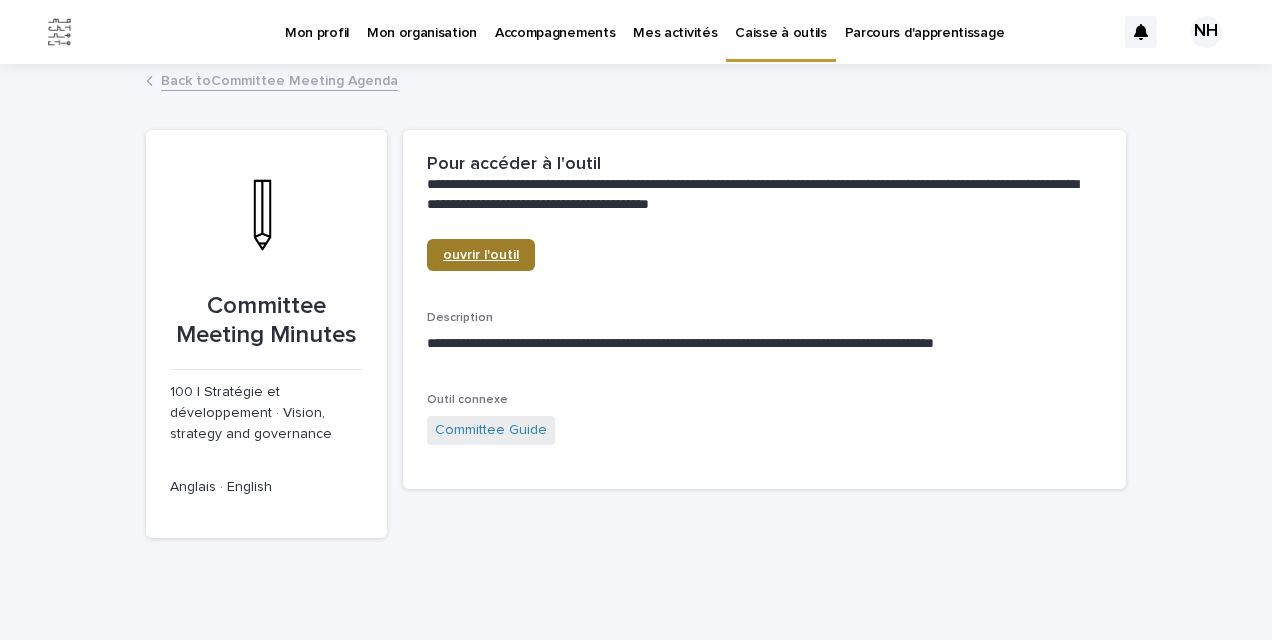 click on "ouvrir l'outil" at bounding box center (481, 255) 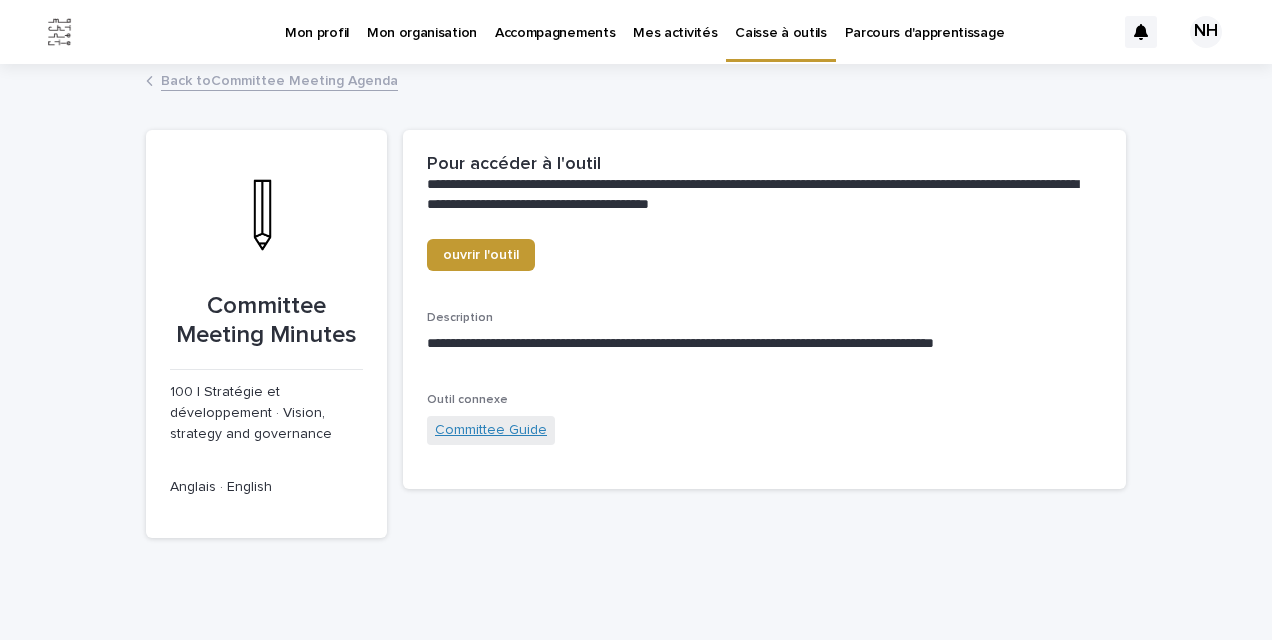 click on "Committee Guide" at bounding box center [491, 430] 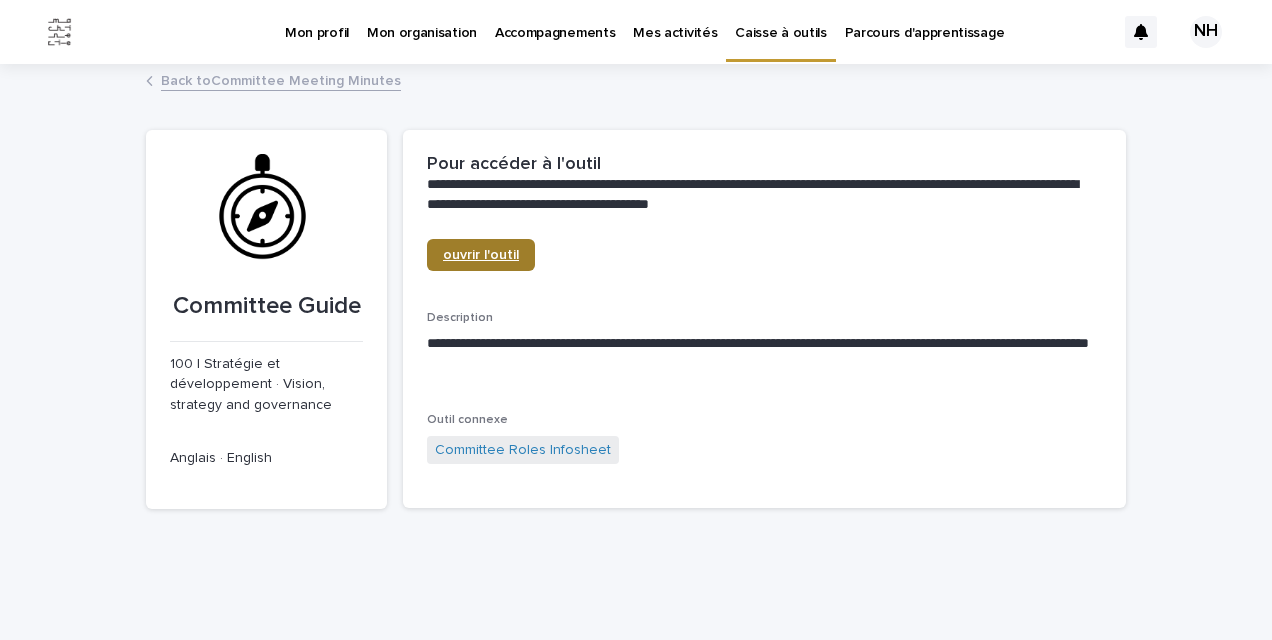 click on "ouvrir l'outil" at bounding box center (481, 255) 